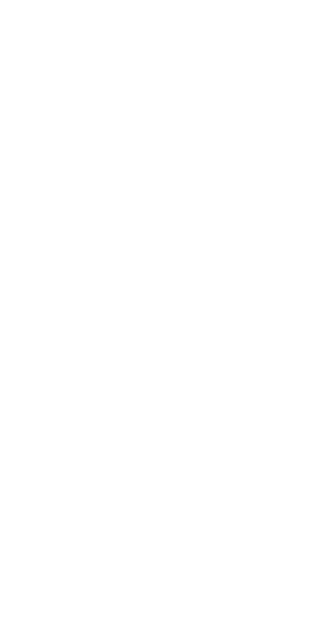 scroll, scrollTop: 0, scrollLeft: 0, axis: both 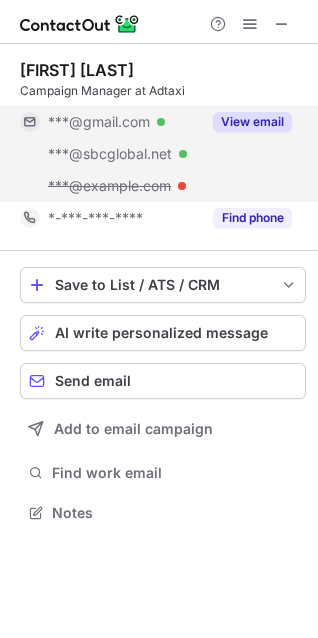 click on "View email" at bounding box center [252, 122] 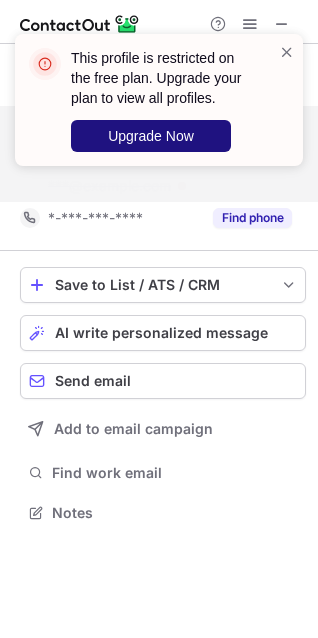 scroll, scrollTop: 467, scrollLeft: 318, axis: both 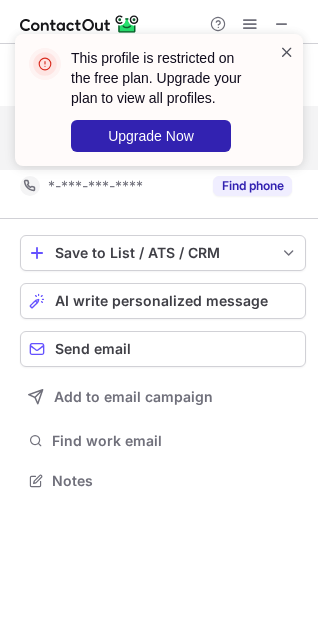 click at bounding box center (287, 52) 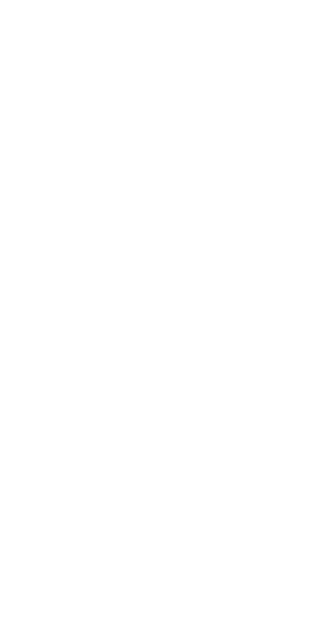 scroll, scrollTop: 0, scrollLeft: 0, axis: both 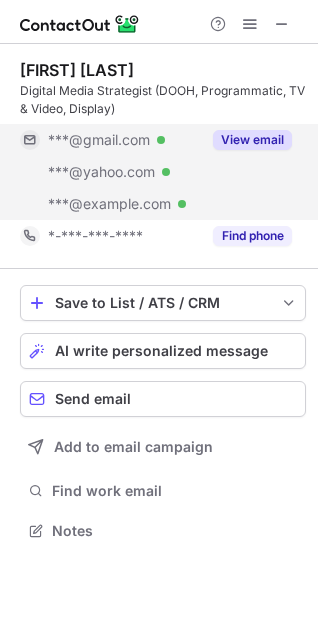 click on "View email" at bounding box center (252, 140) 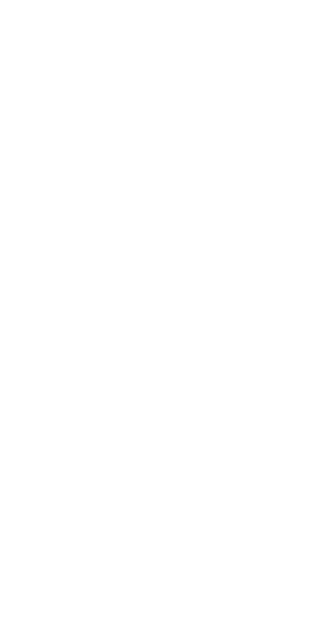 scroll, scrollTop: 0, scrollLeft: 0, axis: both 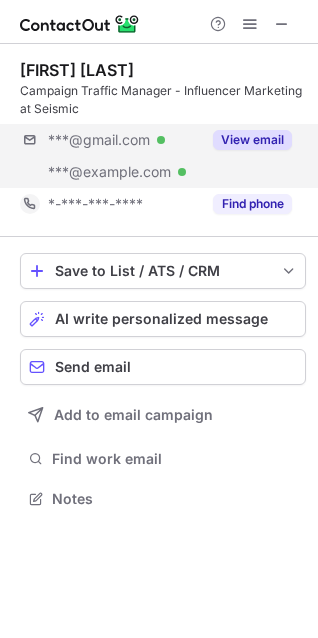 click on "[EMAIL] Verified [EMAIL] Verified View email" at bounding box center (163, 156) 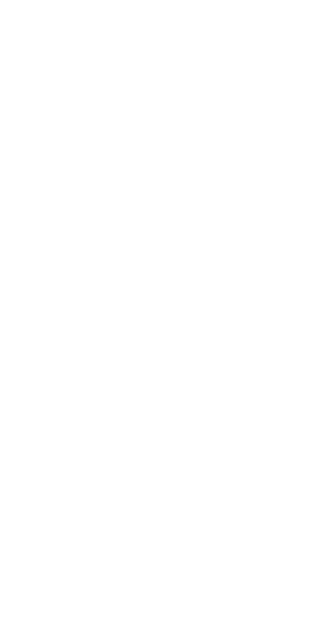 scroll, scrollTop: 0, scrollLeft: 0, axis: both 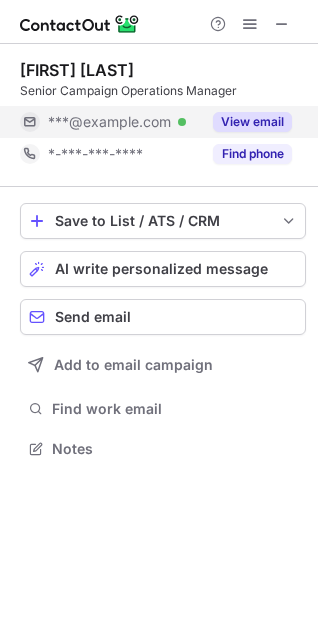 click on "View email" at bounding box center [246, 122] 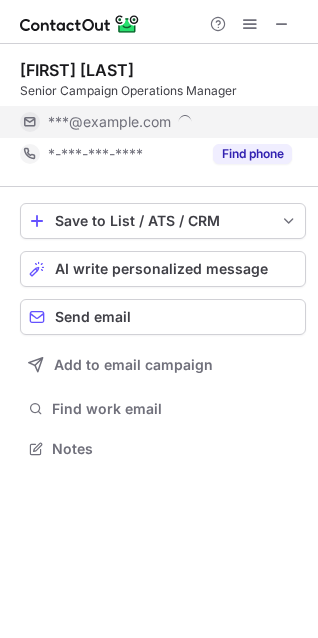 scroll, scrollTop: 10, scrollLeft: 10, axis: both 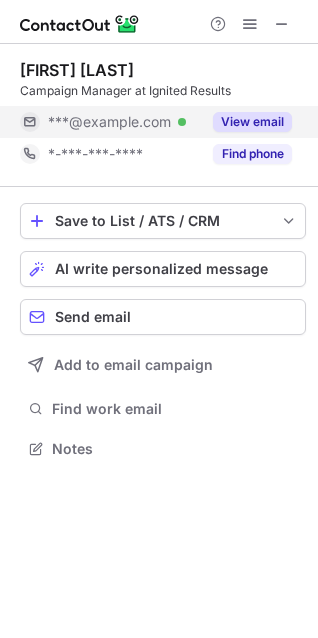 click on "View email" at bounding box center (246, 122) 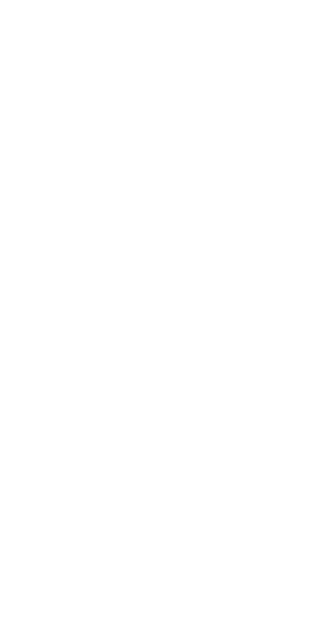 scroll, scrollTop: 0, scrollLeft: 0, axis: both 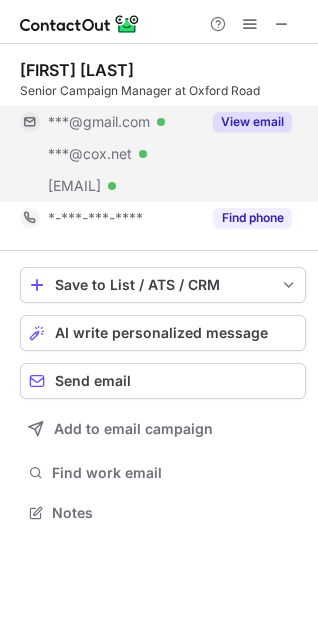 click on "View email" at bounding box center [246, 122] 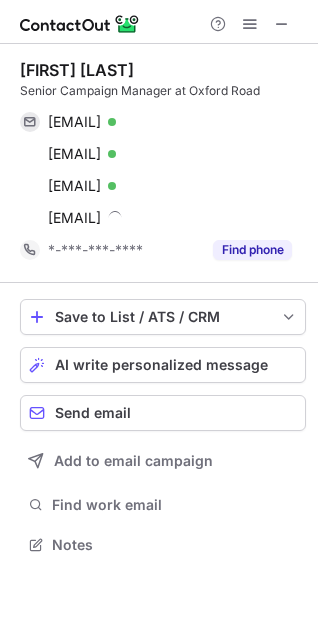 scroll, scrollTop: 10, scrollLeft: 10, axis: both 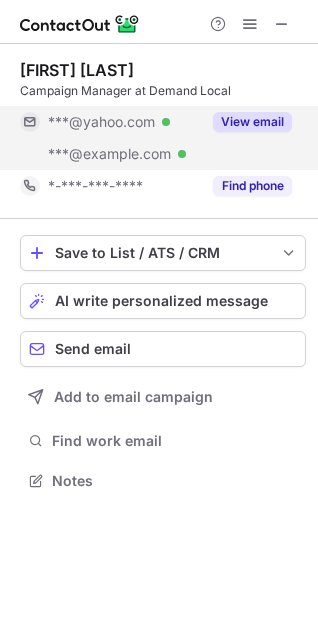 click on "View email" at bounding box center [252, 122] 